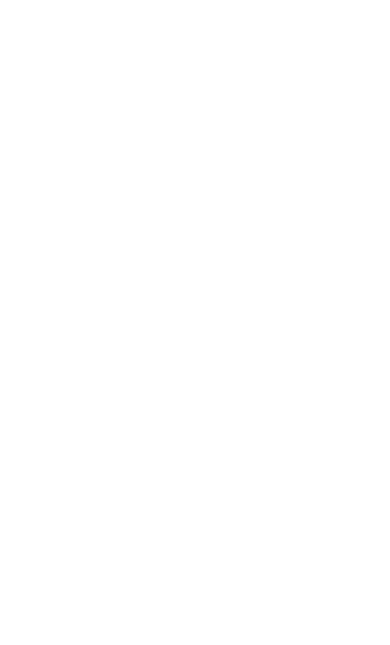 scroll, scrollTop: 0, scrollLeft: 0, axis: both 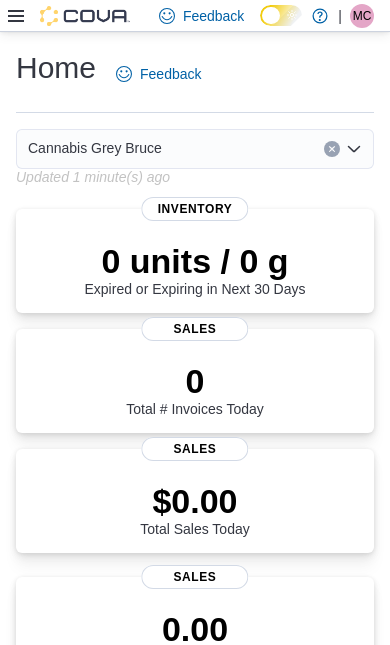 click 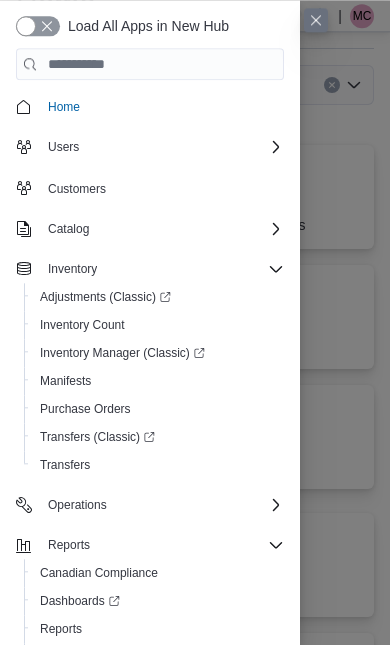 scroll, scrollTop: 44, scrollLeft: 0, axis: vertical 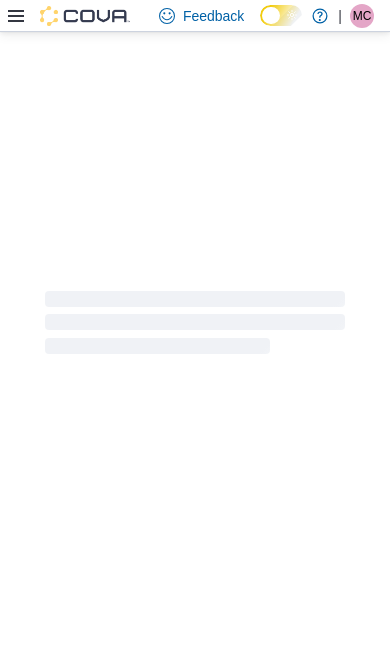 click on "Feedback Dark Mode Cannabis Grey Bruce | MC [NAME]" at bounding box center [195, 322] 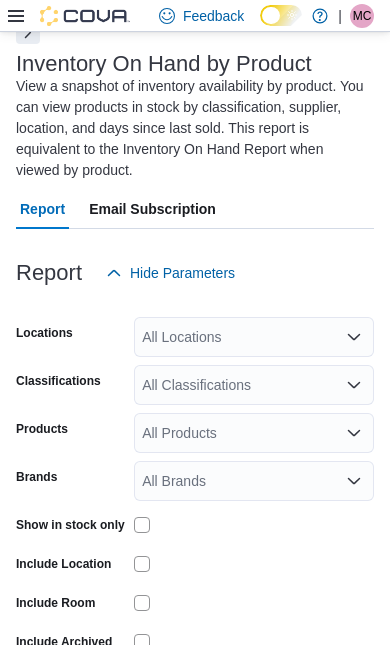 scroll, scrollTop: 129, scrollLeft: 0, axis: vertical 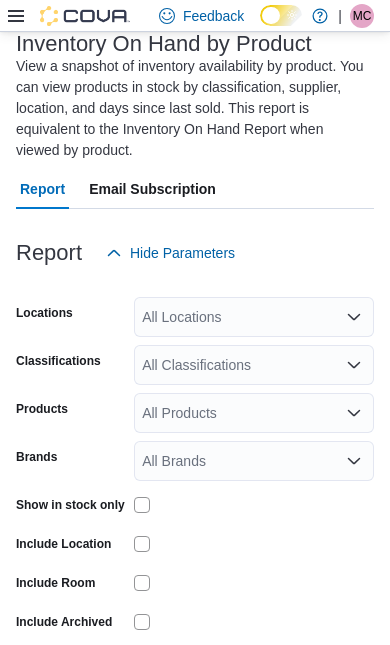 click on "Show in stock only" at bounding box center [70, 505] 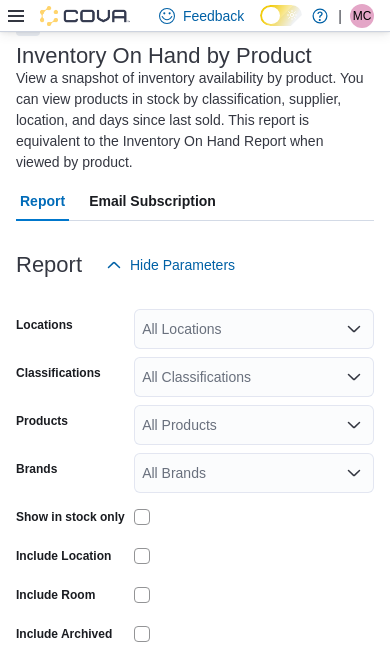 scroll, scrollTop: 0, scrollLeft: 0, axis: both 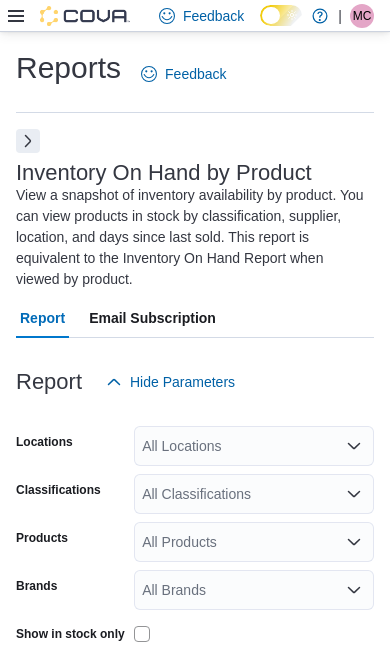 click at bounding box center [28, 141] 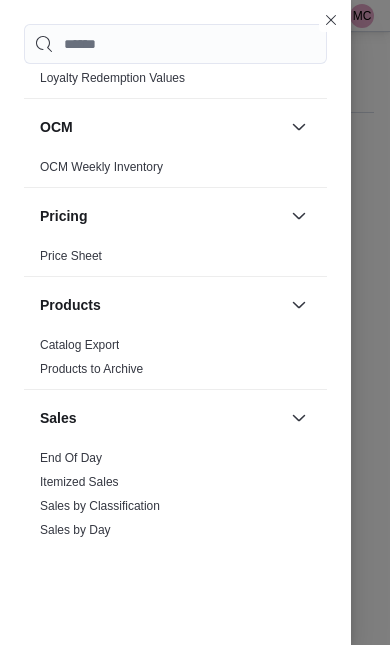 scroll, scrollTop: 1318, scrollLeft: 0, axis: vertical 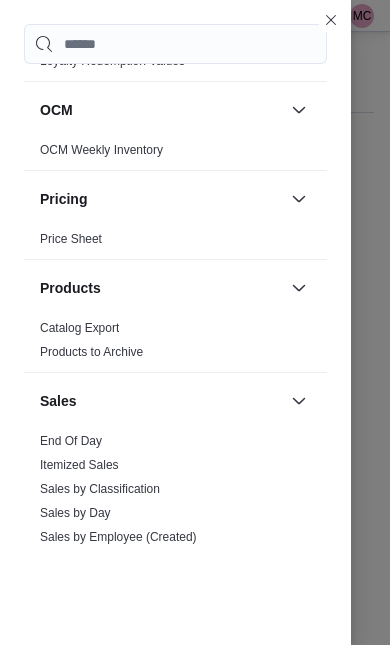 click on "End Of Day" at bounding box center (71, 441) 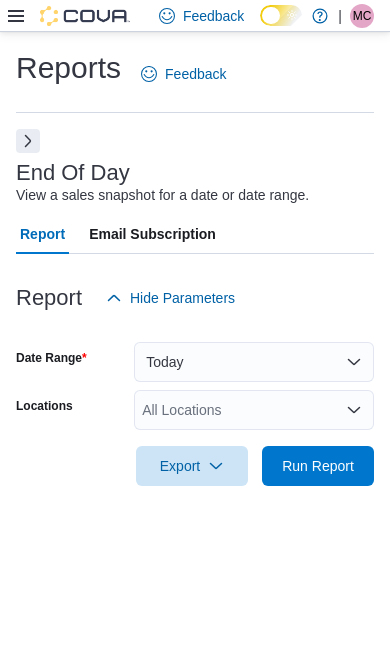 scroll, scrollTop: 44, scrollLeft: 0, axis: vertical 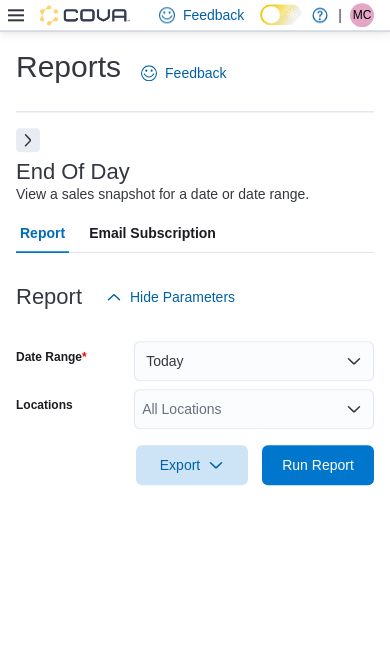 click on "Today" at bounding box center [254, 362] 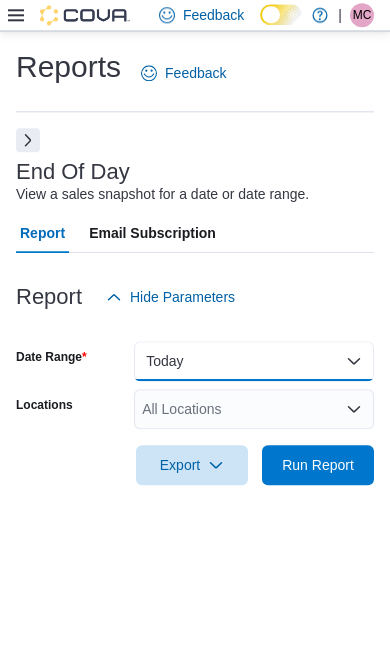 scroll, scrollTop: 45, scrollLeft: 0, axis: vertical 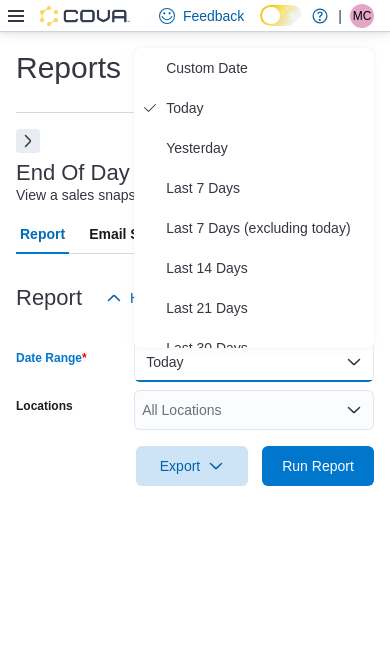 click on "Yesterday" at bounding box center [266, 148] 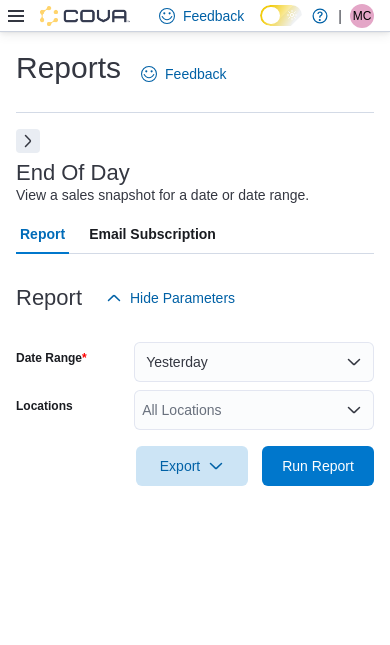 click on "Run Report" at bounding box center (318, 466) 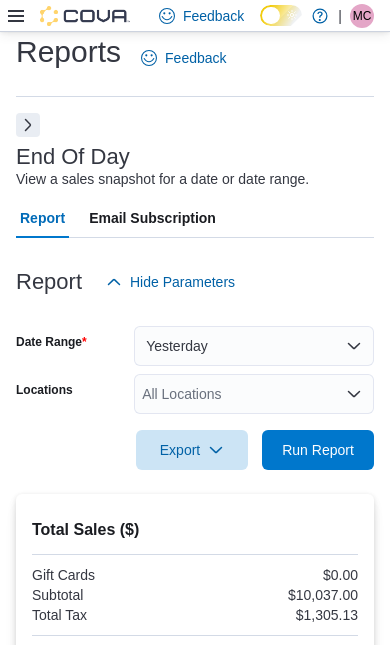 scroll, scrollTop: 20, scrollLeft: 0, axis: vertical 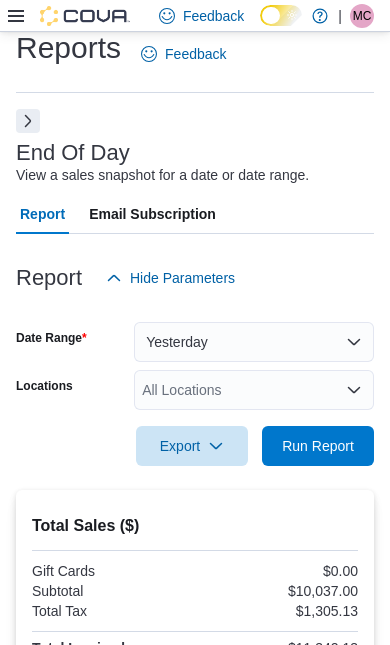 click on "Yesterday" at bounding box center [254, 342] 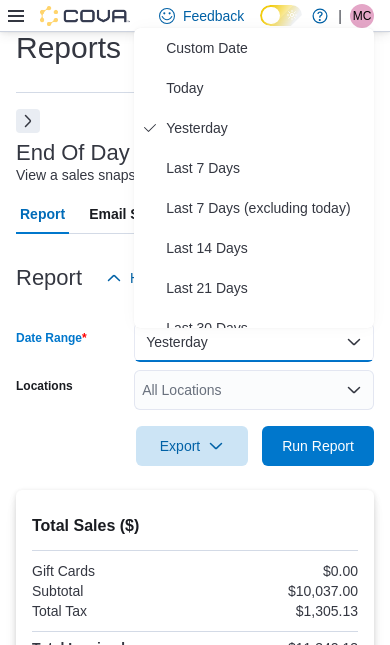 click on "Custom Date" at bounding box center [266, 48] 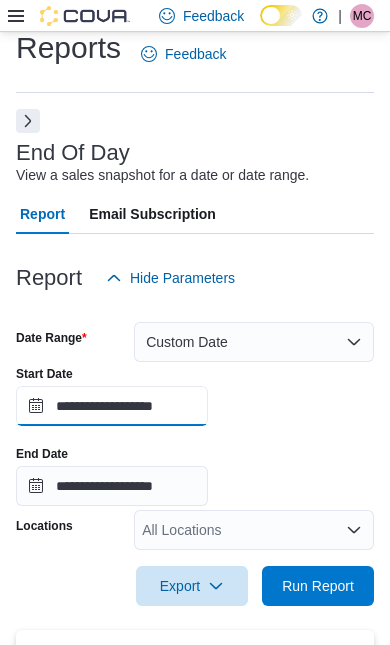 click on "**********" at bounding box center (112, 406) 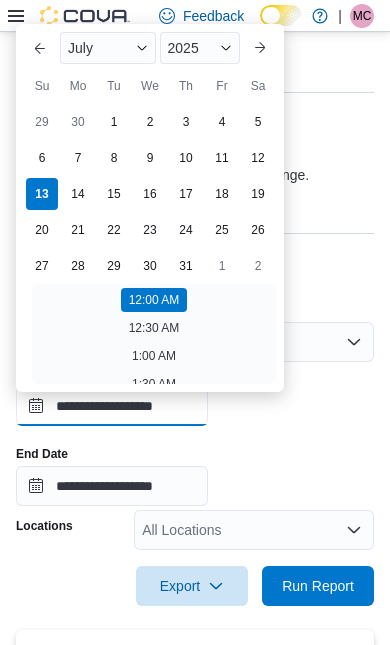 scroll, scrollTop: 20, scrollLeft: 0, axis: vertical 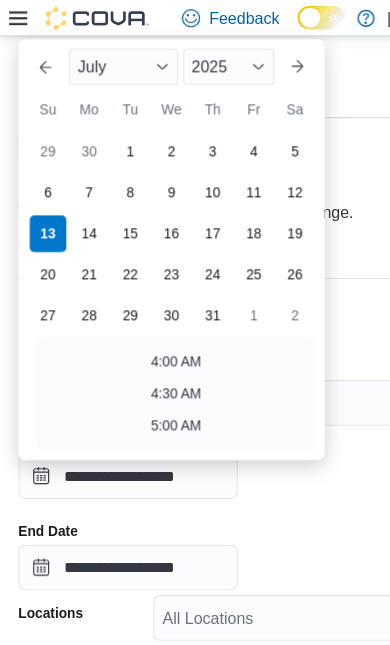 click on "2025" at bounding box center [200, 58] 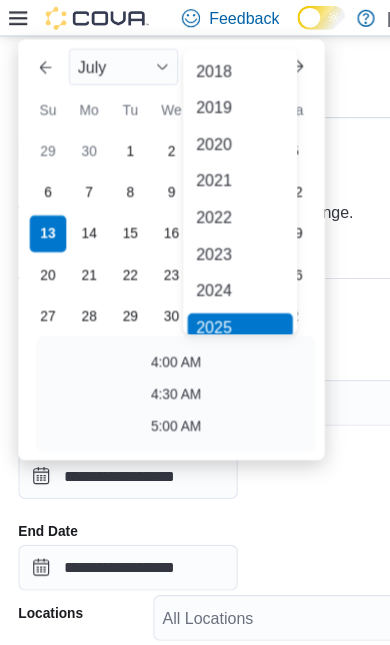 scroll, scrollTop: 46, scrollLeft: 0, axis: vertical 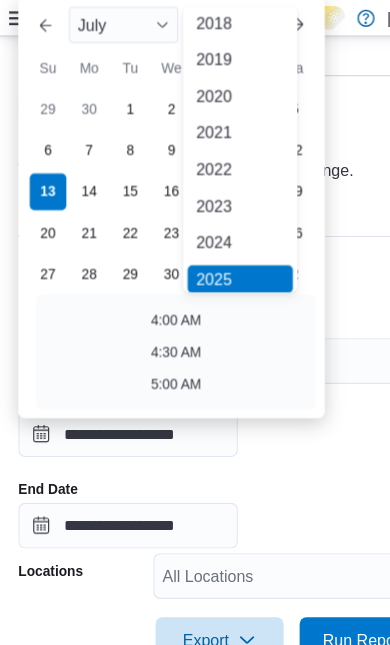click on "2024" at bounding box center [210, 212] 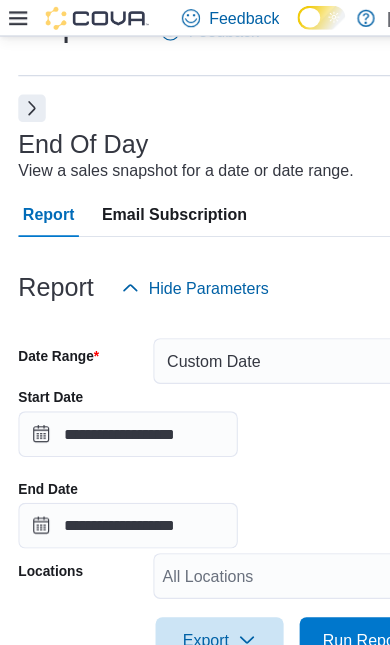 click on "**********" at bounding box center (195, 410) 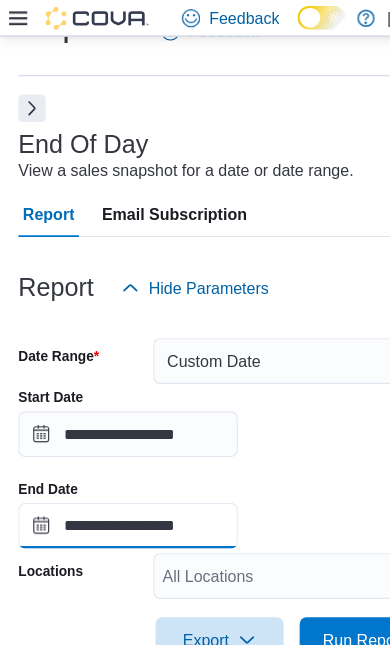 click on "**********" at bounding box center [112, 460] 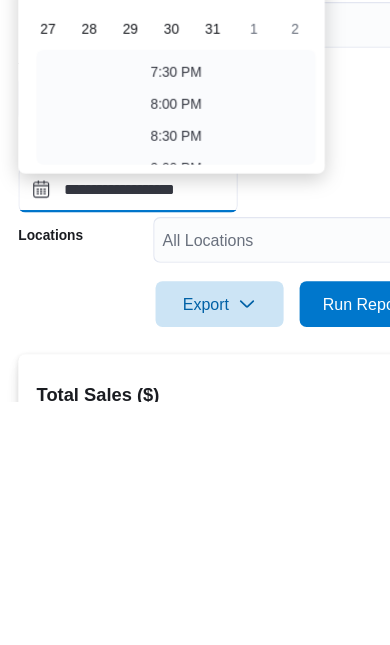 scroll, scrollTop: 1091, scrollLeft: 0, axis: vertical 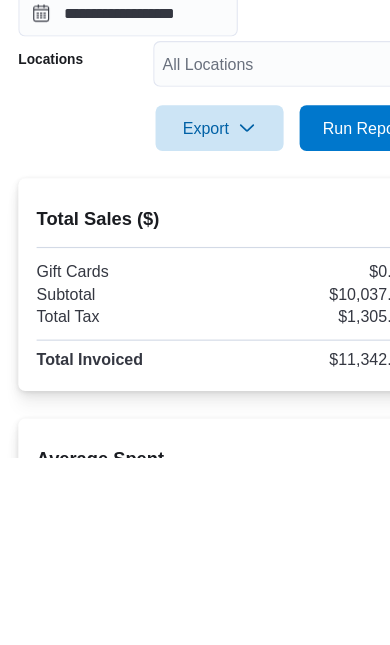 click on "Run Report" at bounding box center (318, 357) 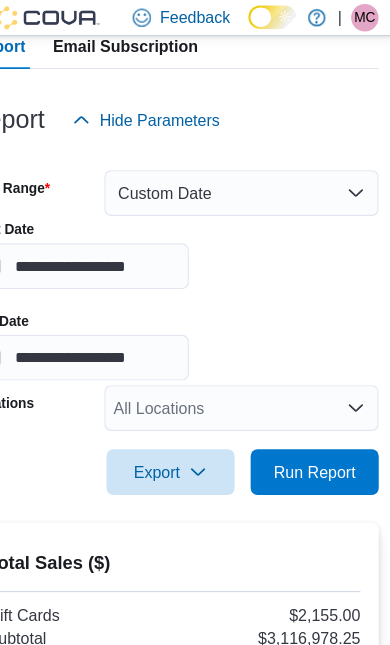 scroll, scrollTop: 193, scrollLeft: 0, axis: vertical 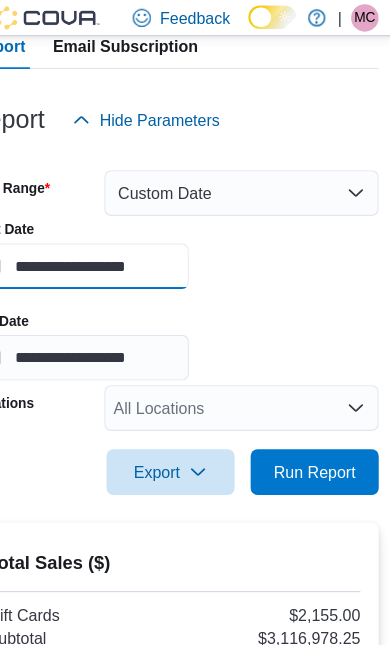 click on "**********" at bounding box center [112, 233] 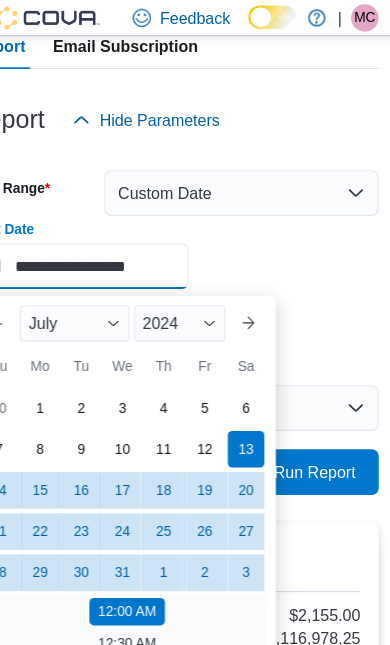 scroll, scrollTop: 193, scrollLeft: 0, axis: vertical 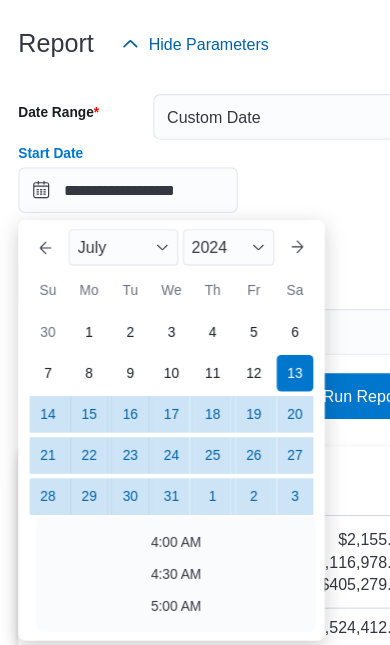 click on "2024" at bounding box center (200, 283) 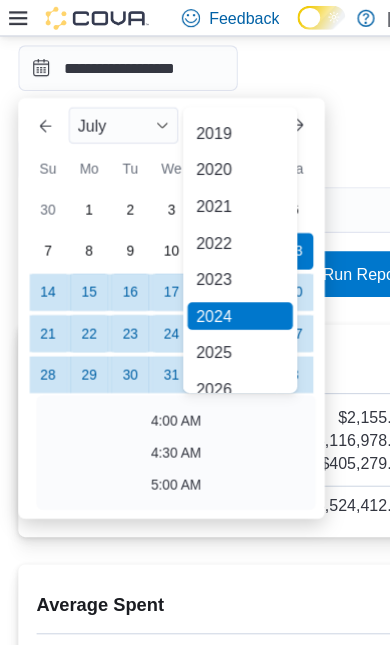 scroll, scrollTop: 65, scrollLeft: 0, axis: vertical 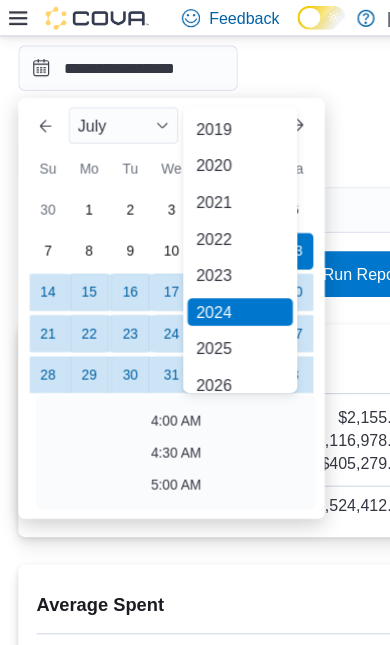 click on "2025" at bounding box center (210, 305) 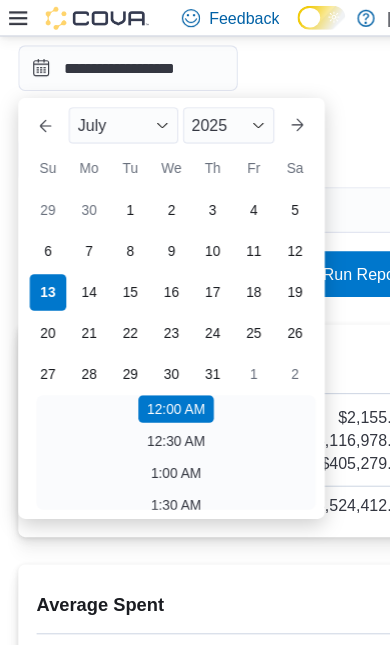 click on "11" at bounding box center (222, 220) 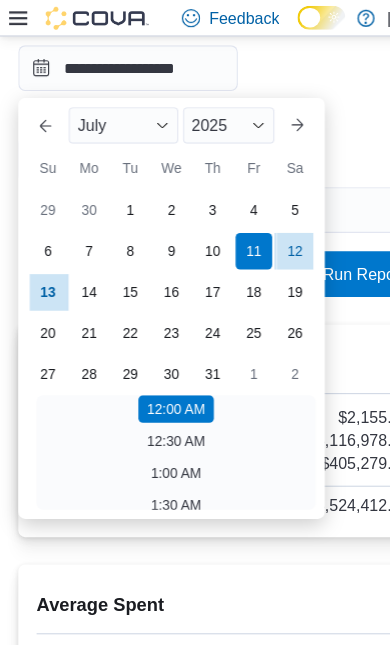 click on "**********" at bounding box center (195, 90) 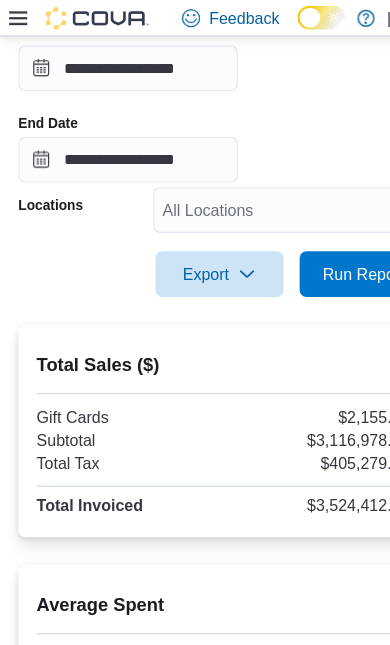 click on "Run Report" at bounding box center (318, 240) 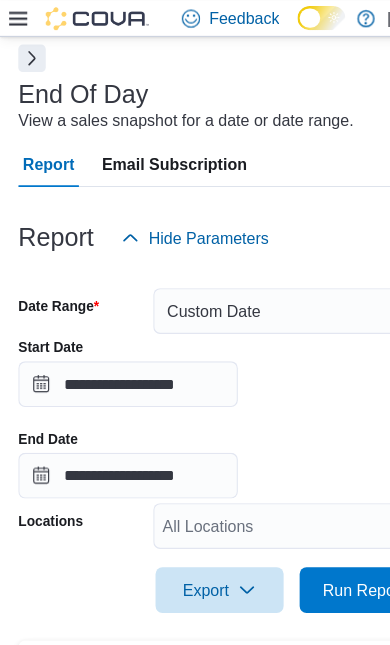 scroll, scrollTop: 0, scrollLeft: 0, axis: both 